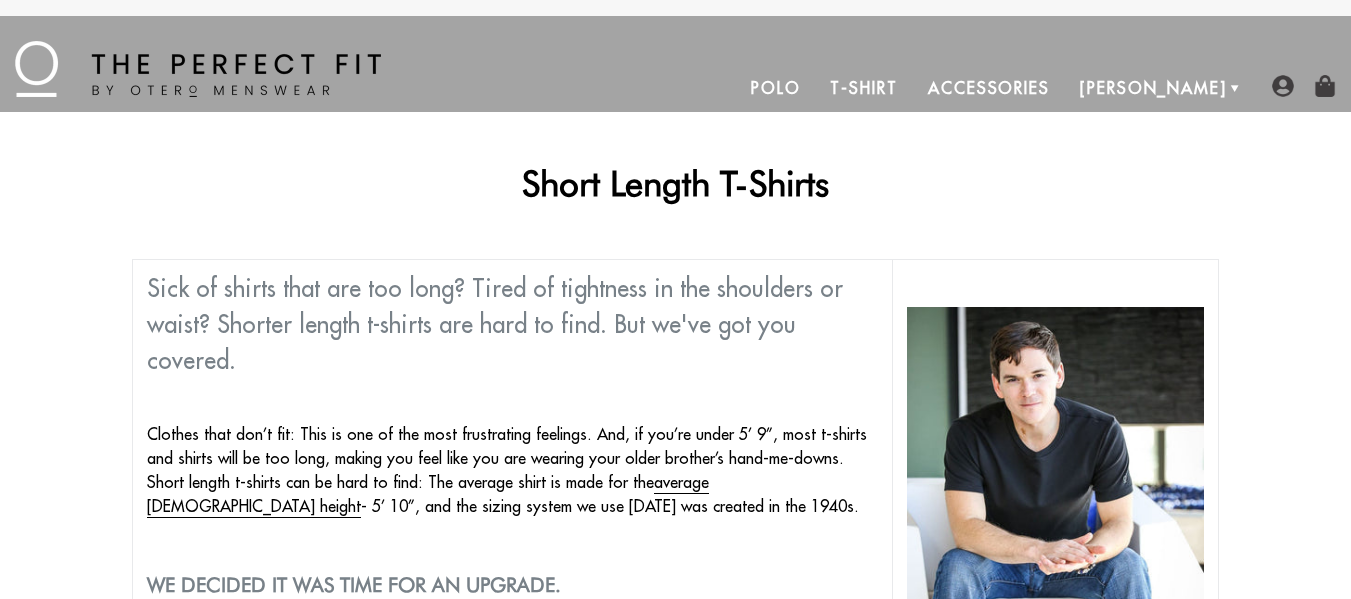 scroll, scrollTop: 0, scrollLeft: 0, axis: both 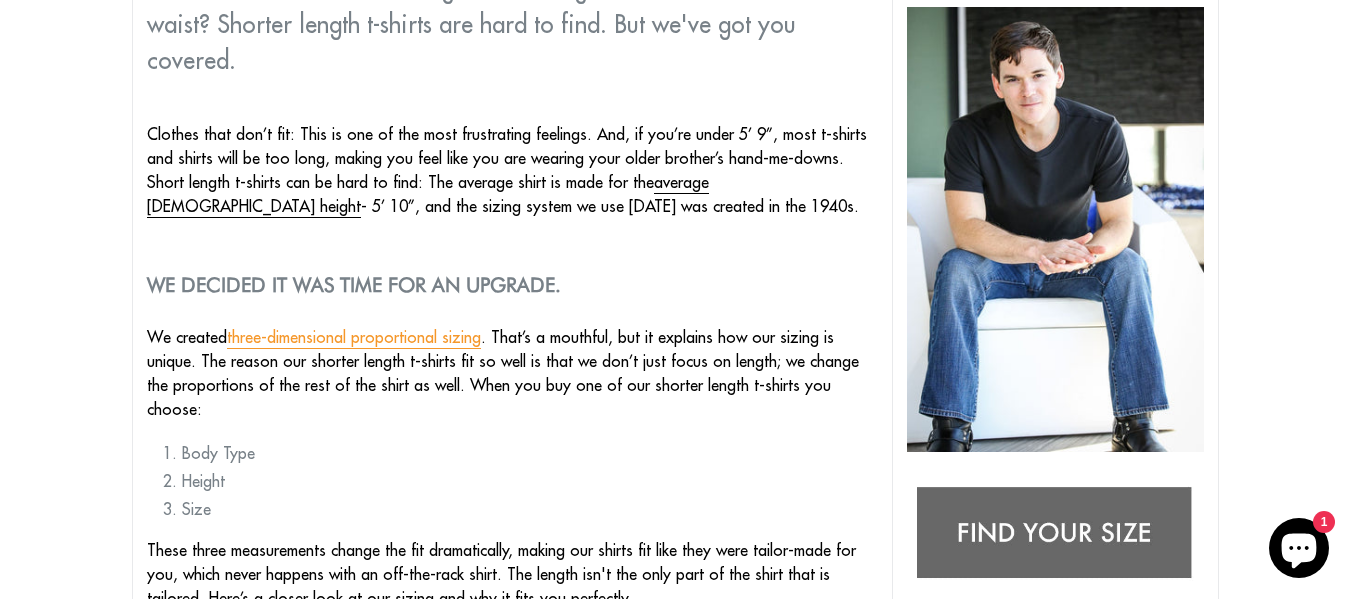click on "three-dimensional proportional sizing" at bounding box center (354, 338) 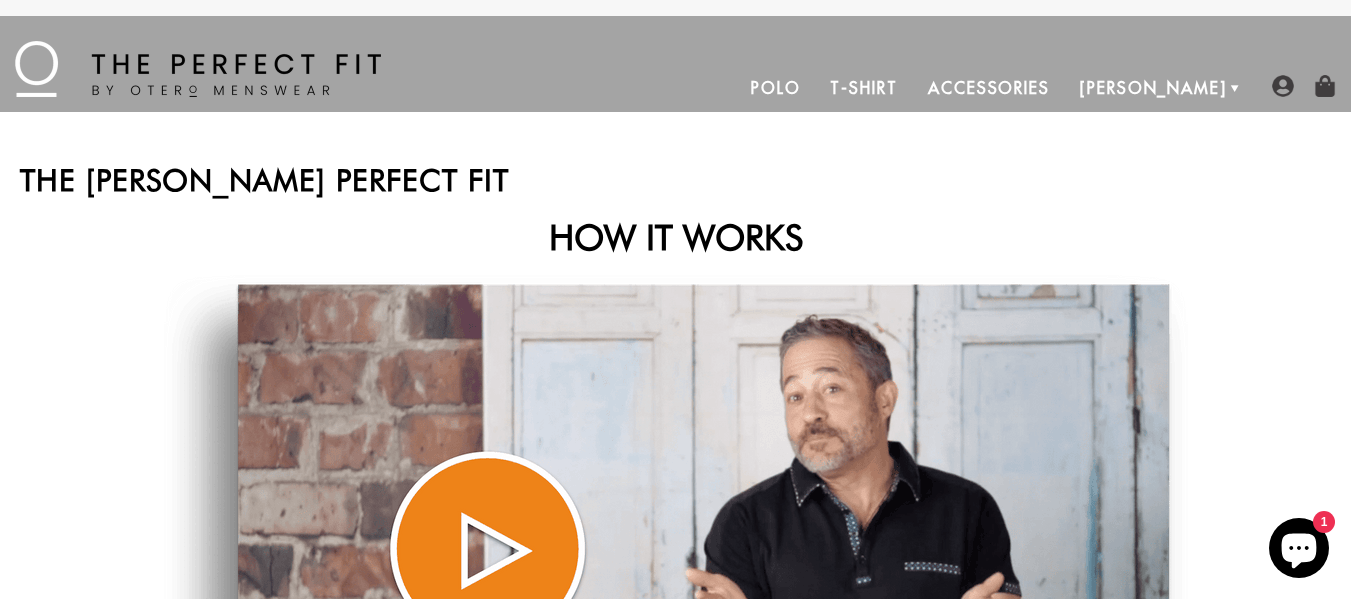 scroll, scrollTop: 0, scrollLeft: 0, axis: both 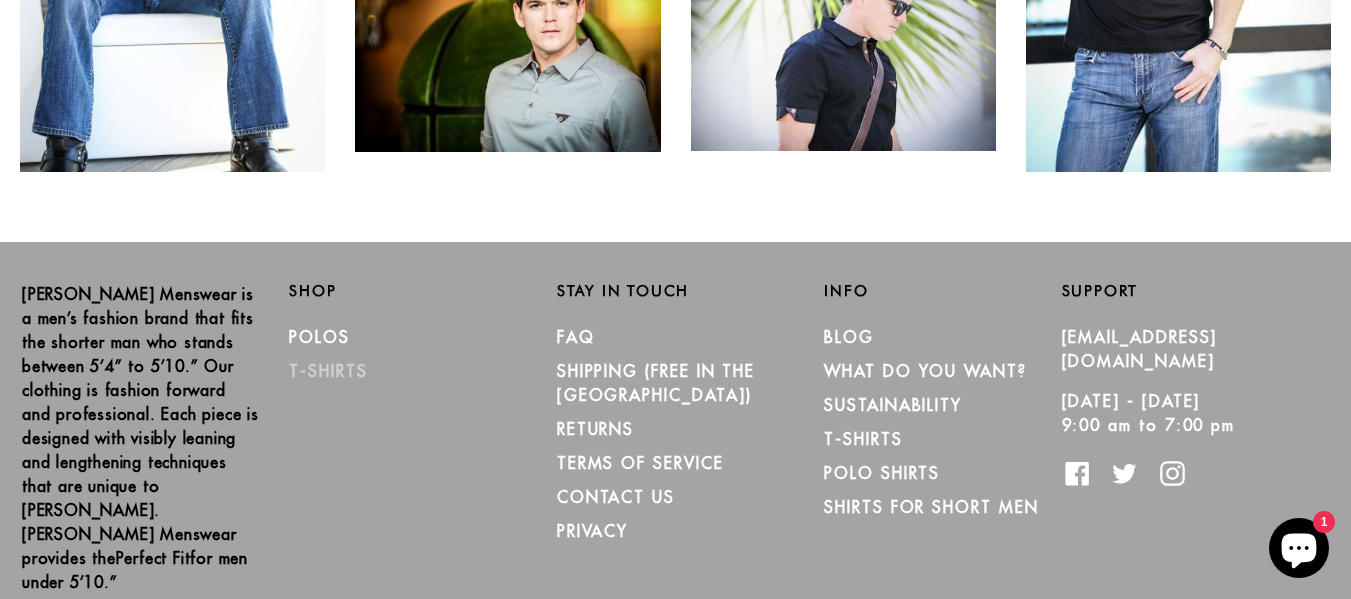 click on "T-Shirts" at bounding box center [328, 371] 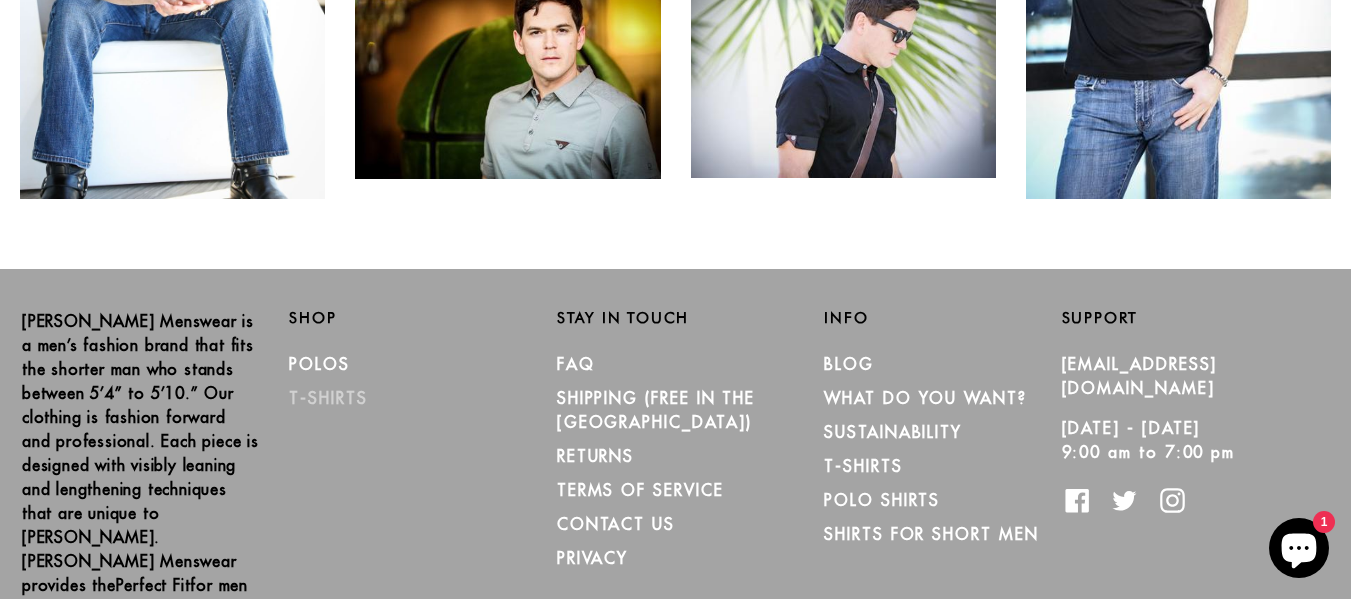 scroll, scrollTop: 0, scrollLeft: 0, axis: both 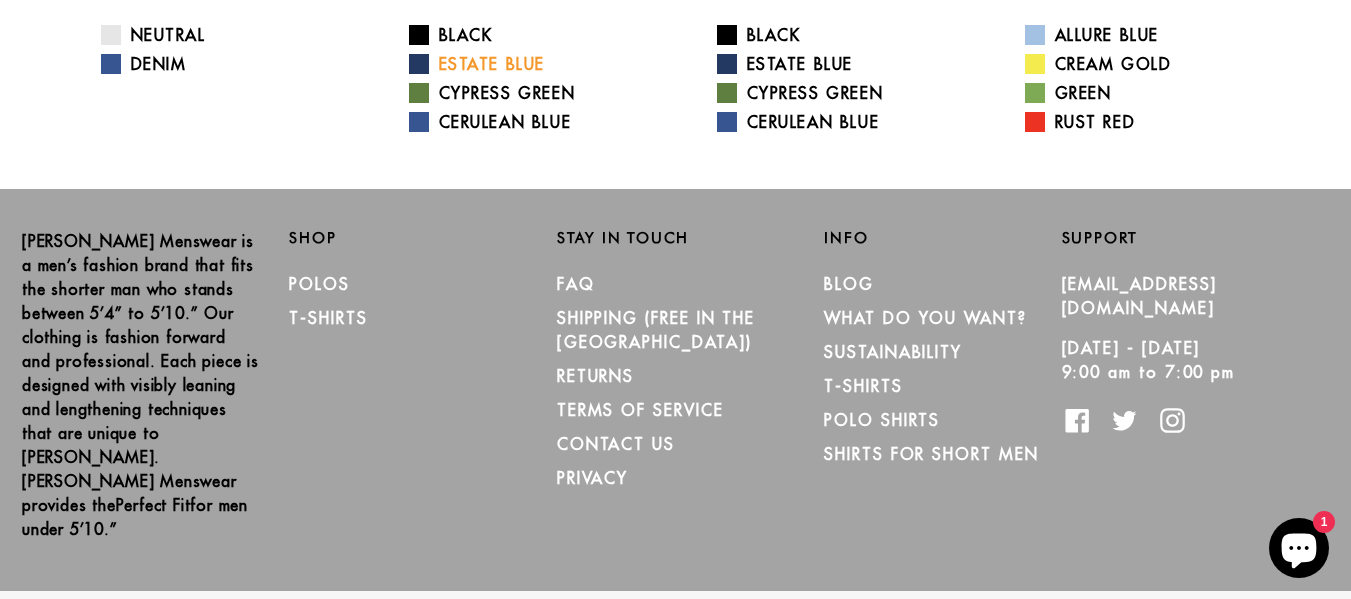 click on "Estate Blue" at bounding box center (534, 64) 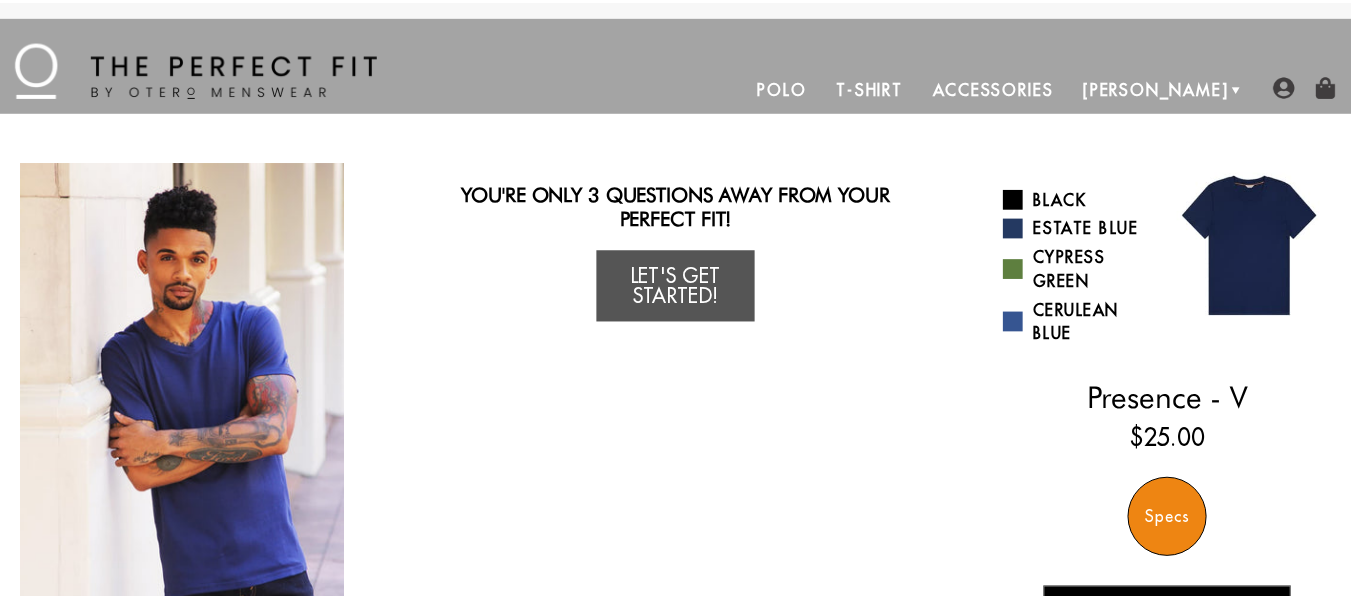 scroll, scrollTop: 0, scrollLeft: 0, axis: both 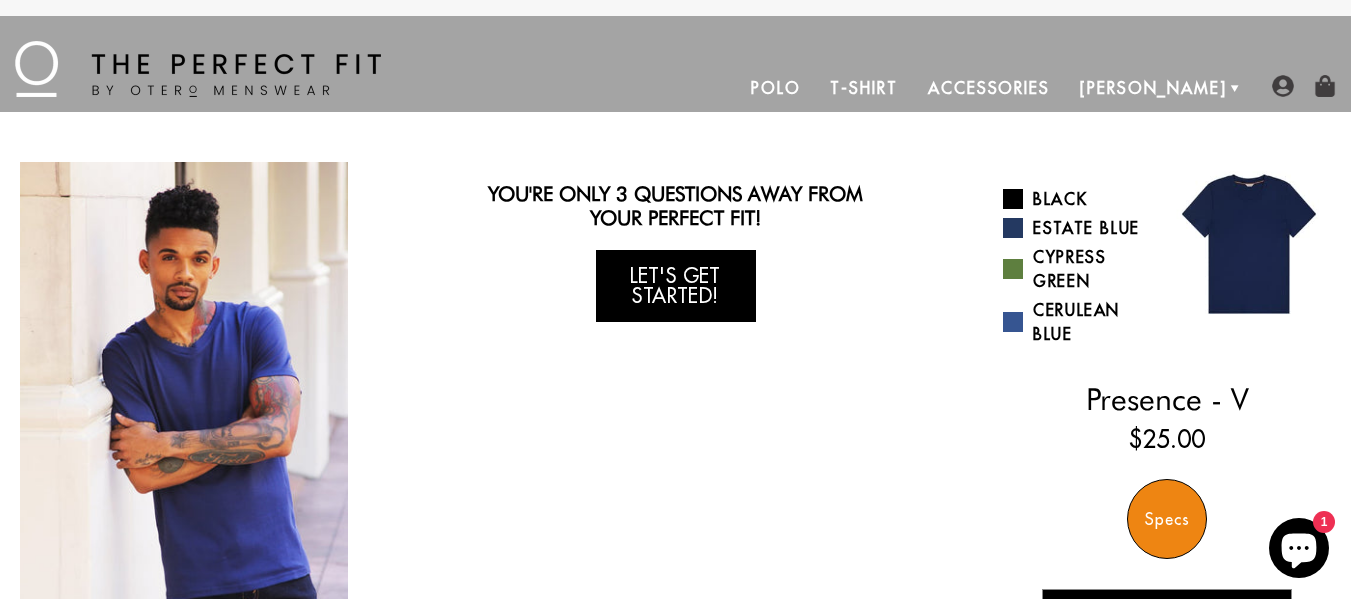 click on "Let's Get Started!" at bounding box center (676, 286) 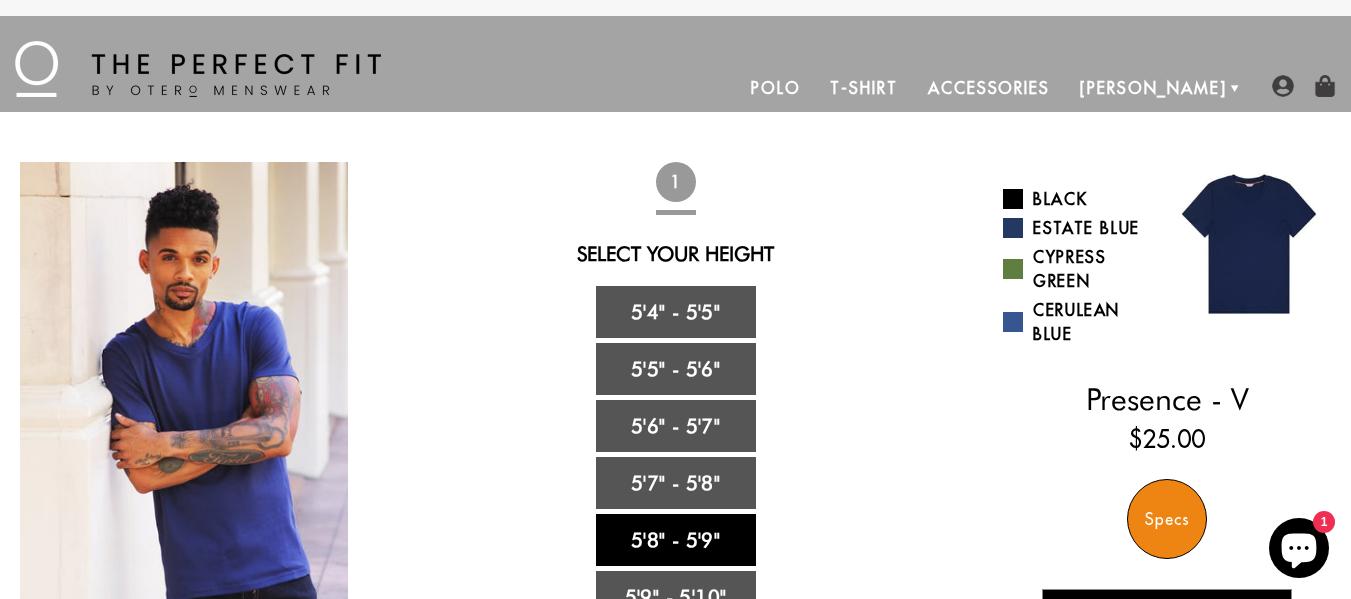 click on "5'8" - 5'9"" at bounding box center [676, 540] 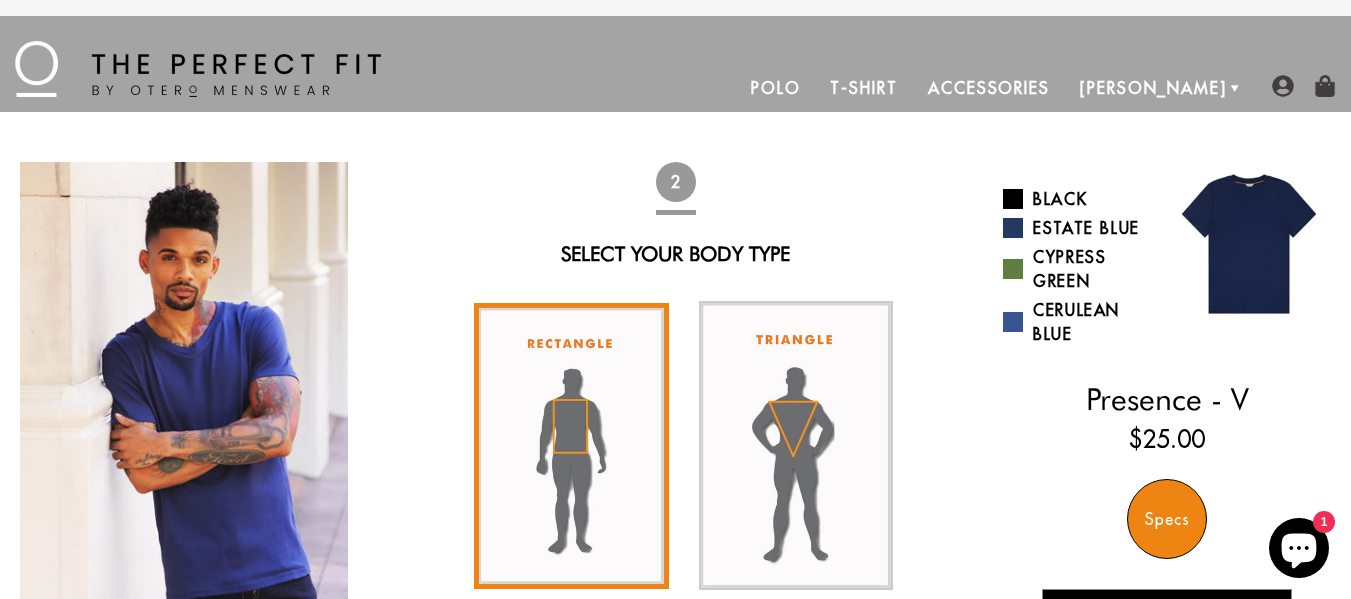 scroll, scrollTop: 200, scrollLeft: 0, axis: vertical 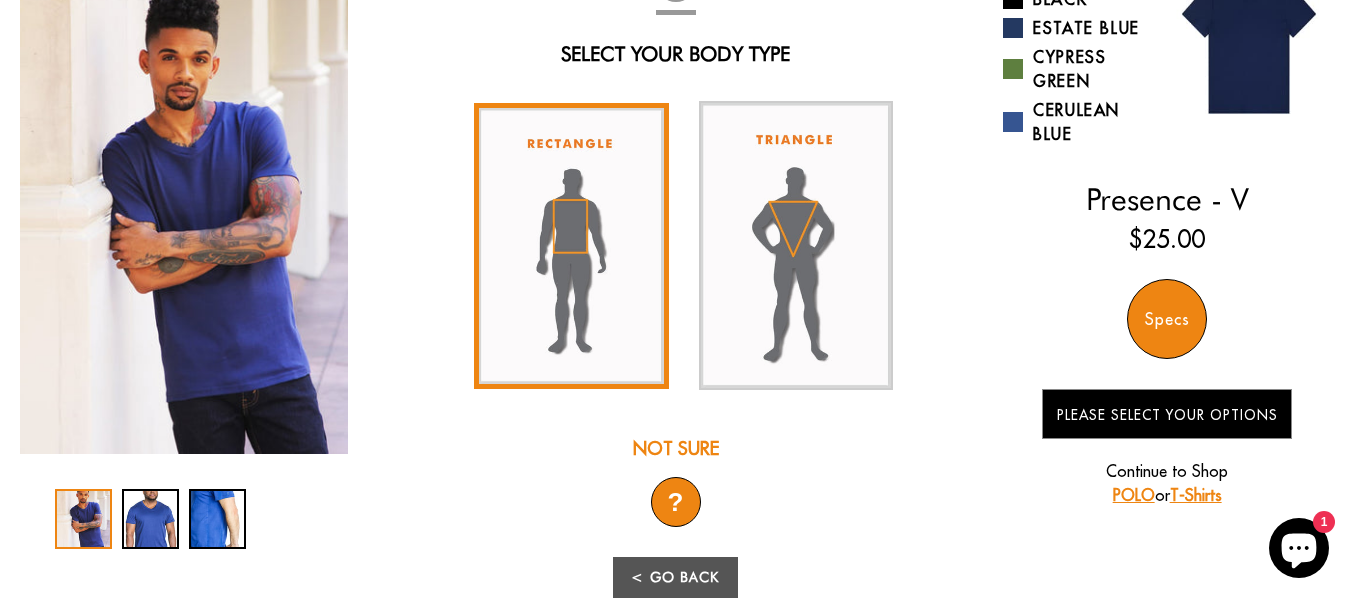 click at bounding box center [571, 246] 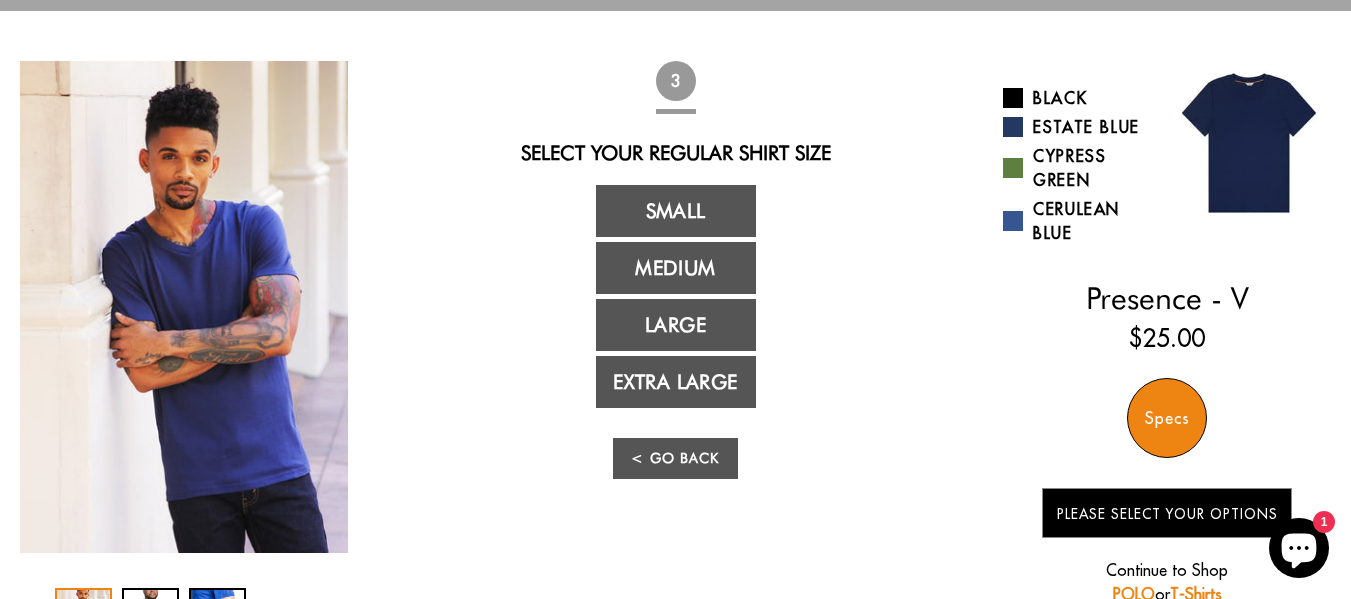 scroll, scrollTop: 100, scrollLeft: 0, axis: vertical 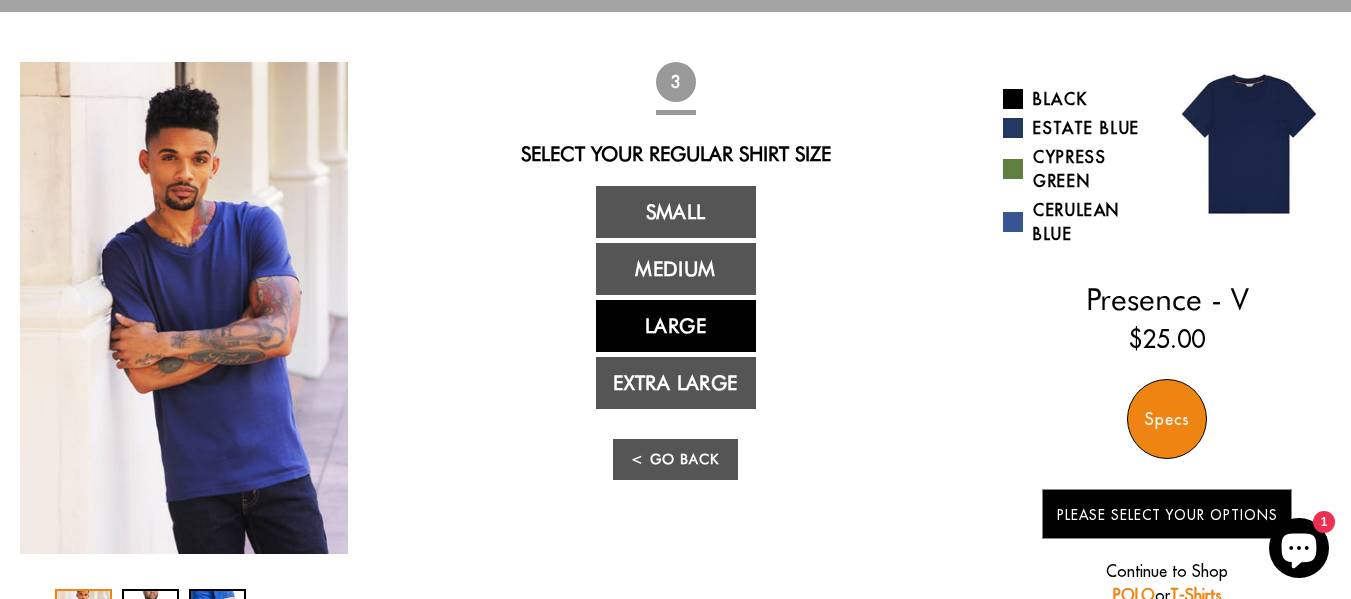 click on "Large" at bounding box center (676, 326) 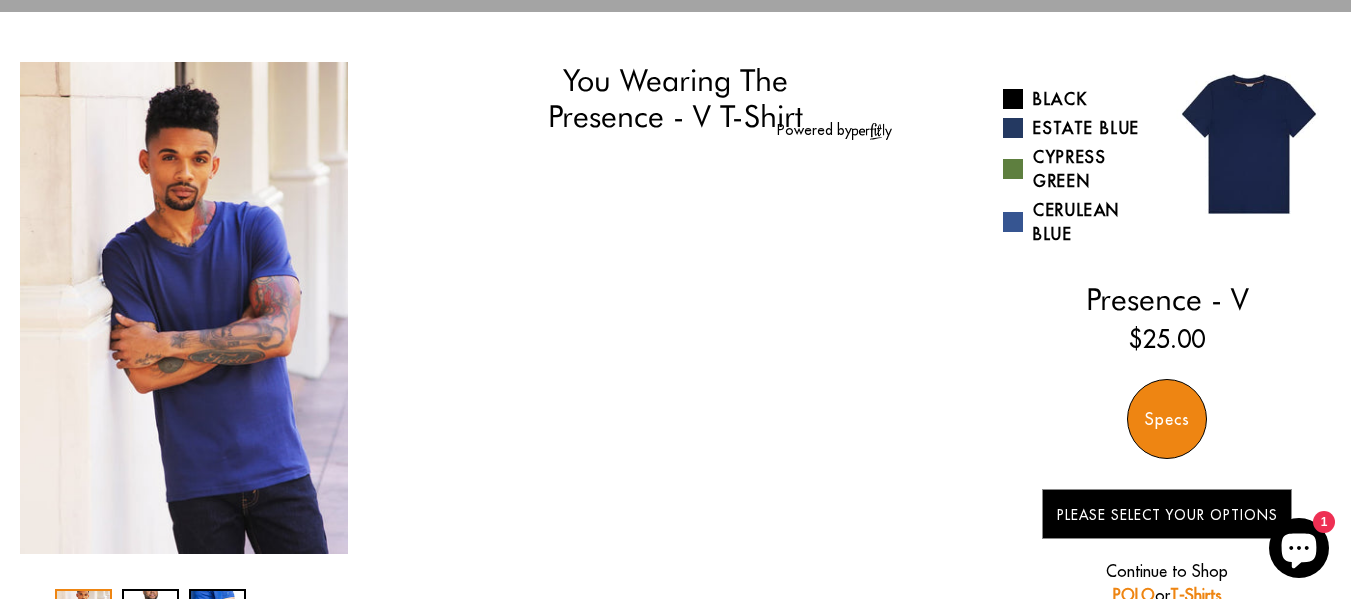 select on "58-59" 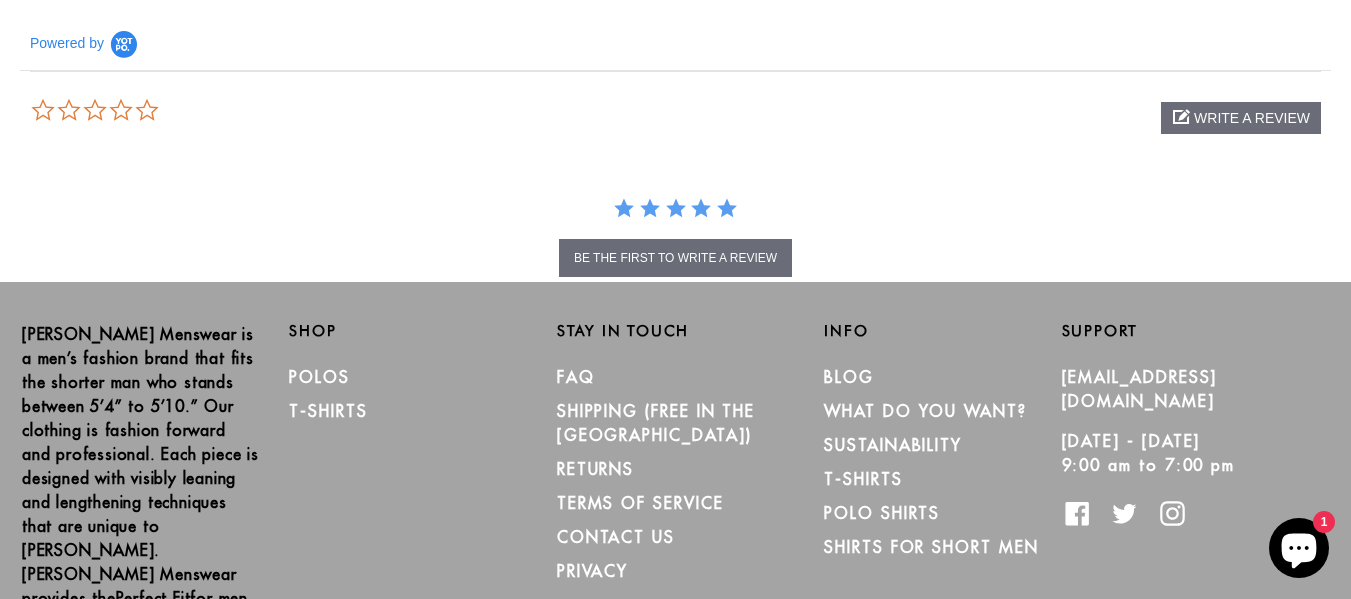 scroll, scrollTop: 897, scrollLeft: 0, axis: vertical 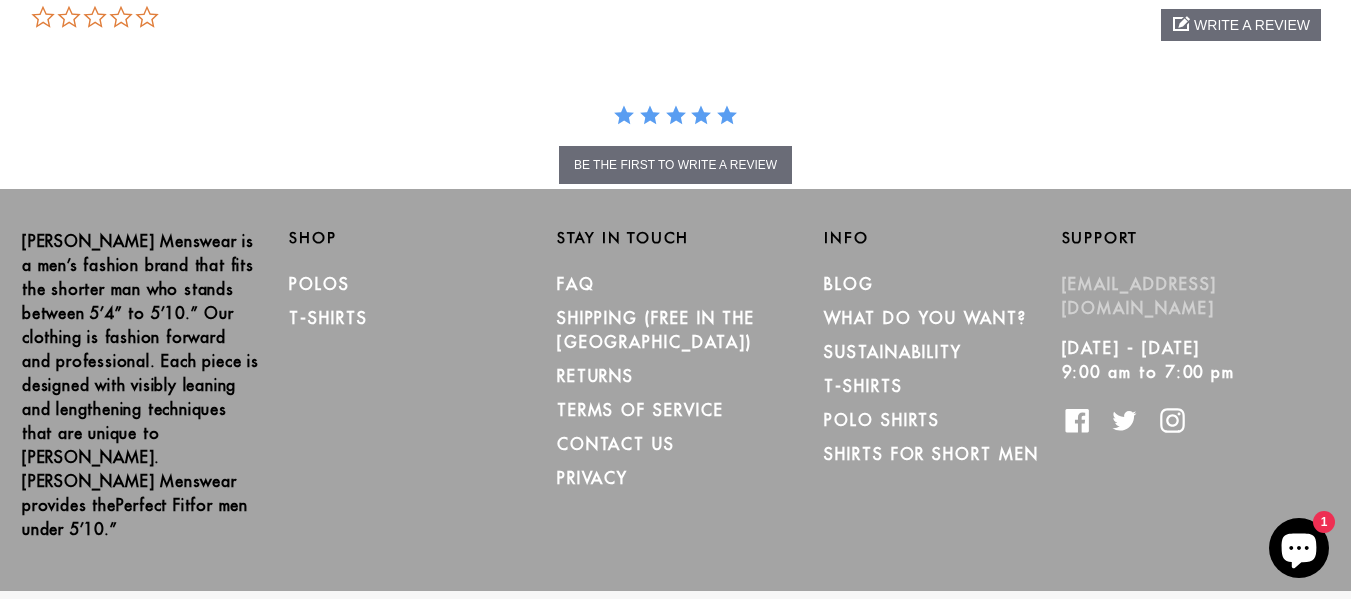 click on "[EMAIL_ADDRESS][DOMAIN_NAME]" at bounding box center (1140, 296) 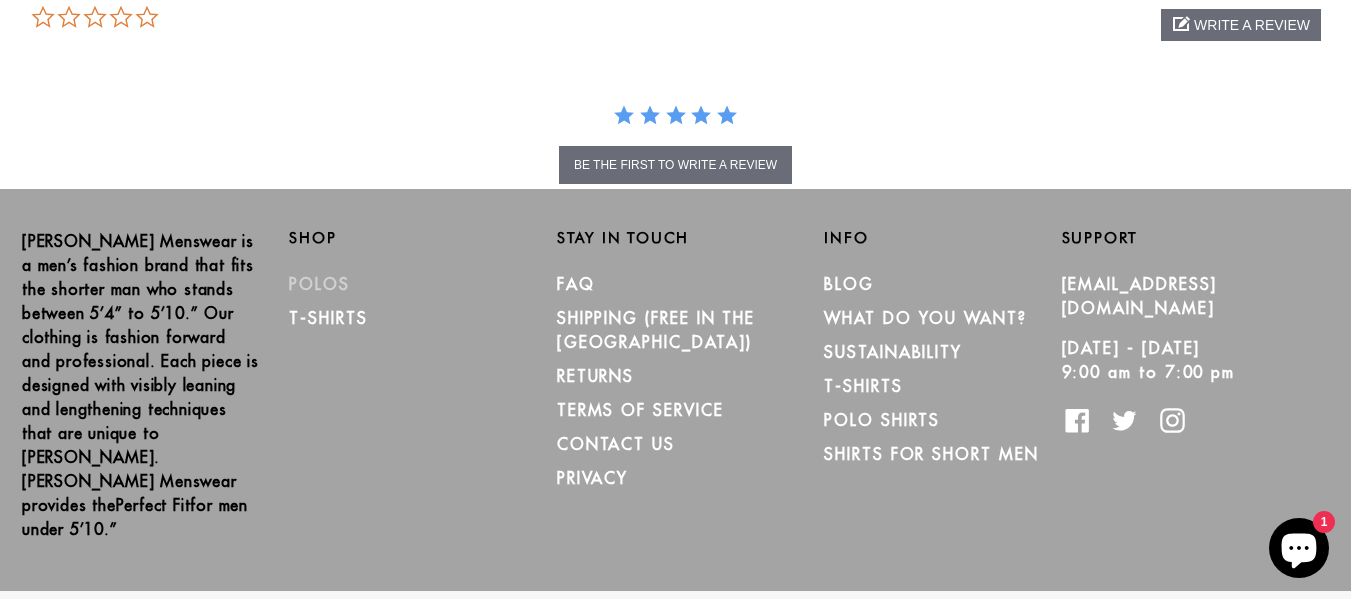 click on "Polos" at bounding box center (319, 284) 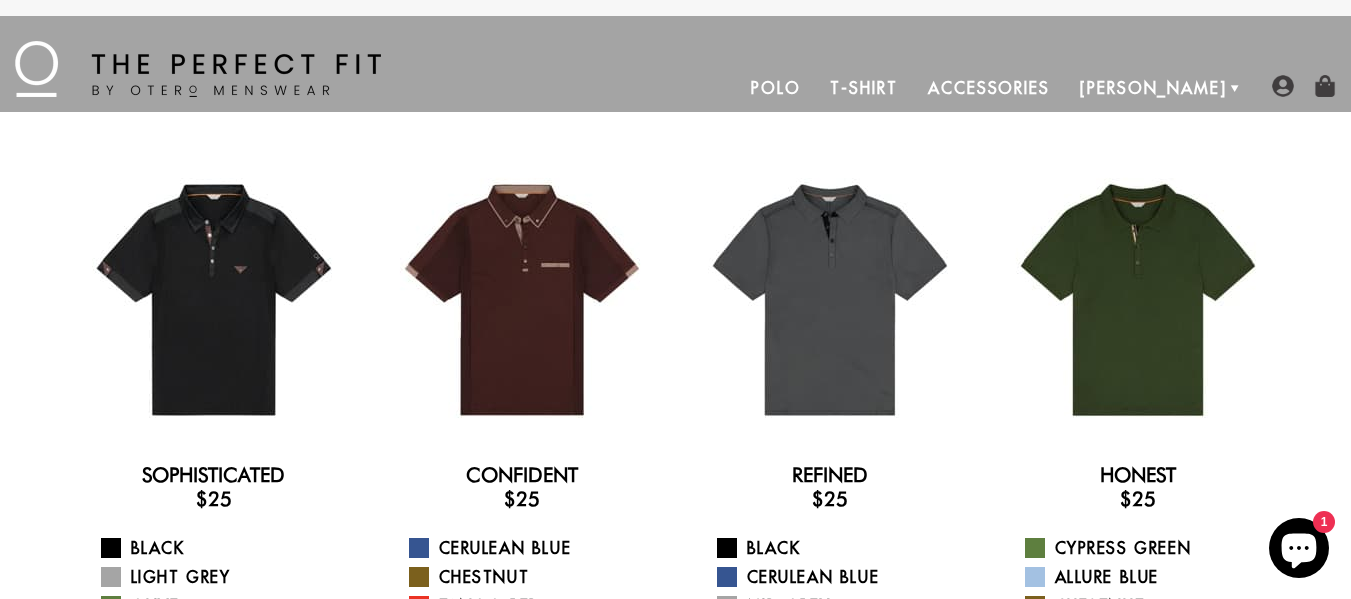 scroll, scrollTop: 0, scrollLeft: 0, axis: both 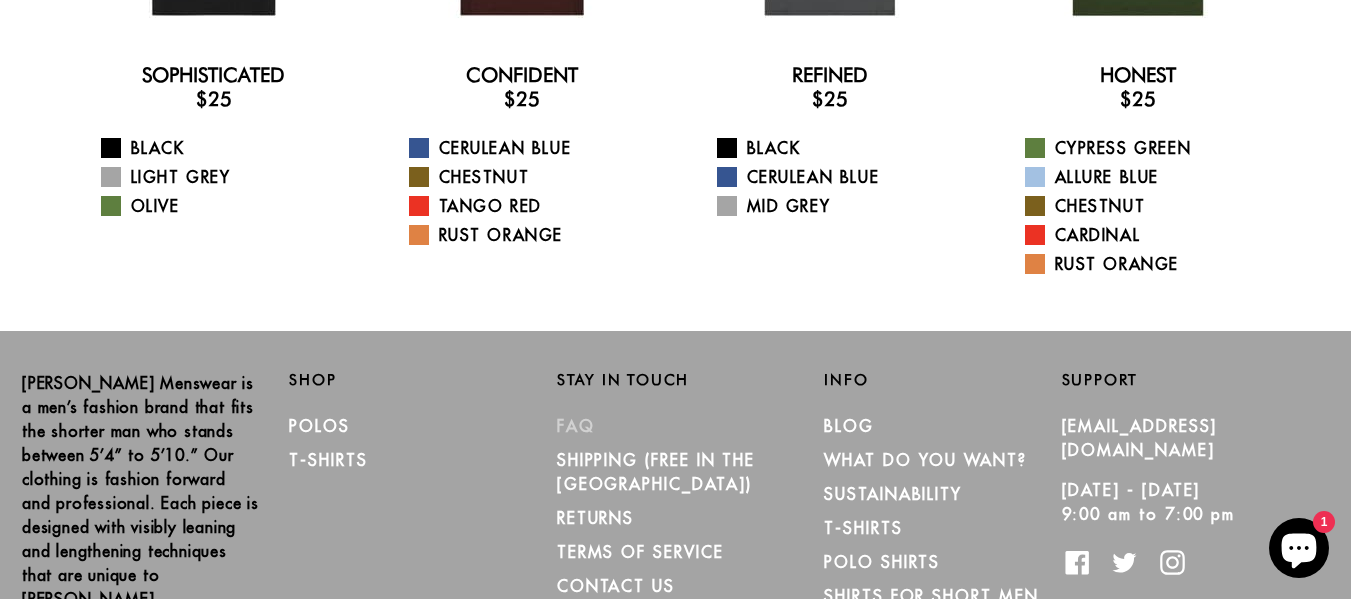 click on "FAQ" at bounding box center [576, 426] 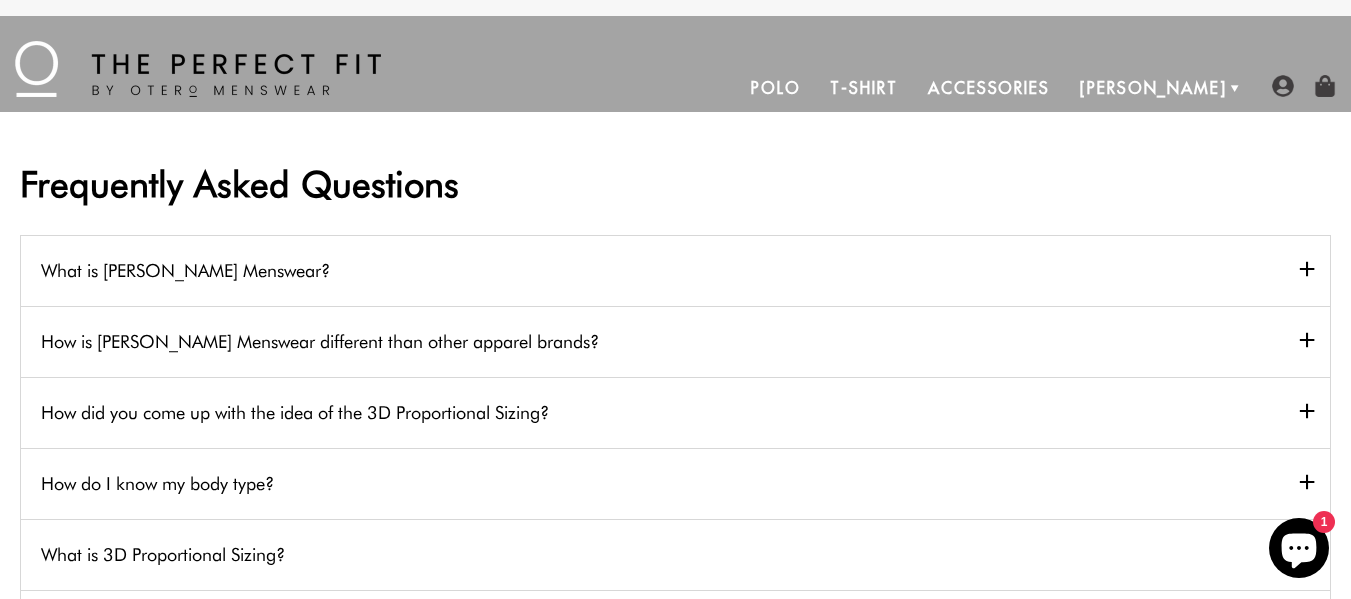 scroll, scrollTop: 0, scrollLeft: 0, axis: both 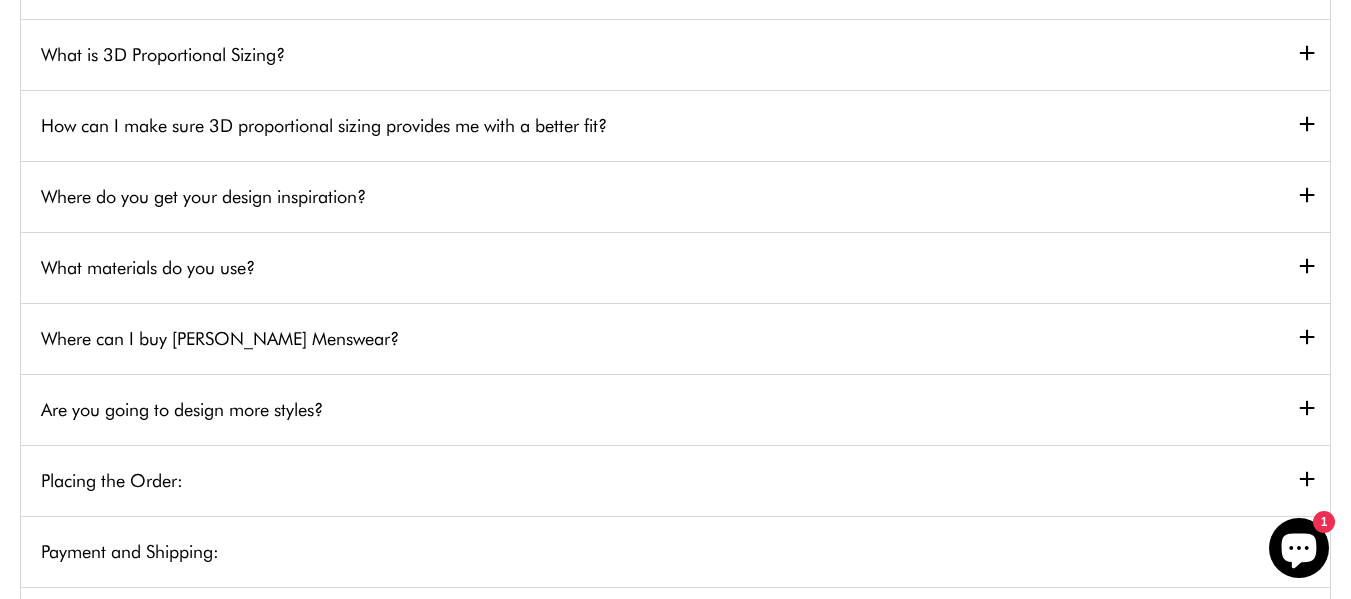 click on "What materials do you use?" at bounding box center (675, 267) 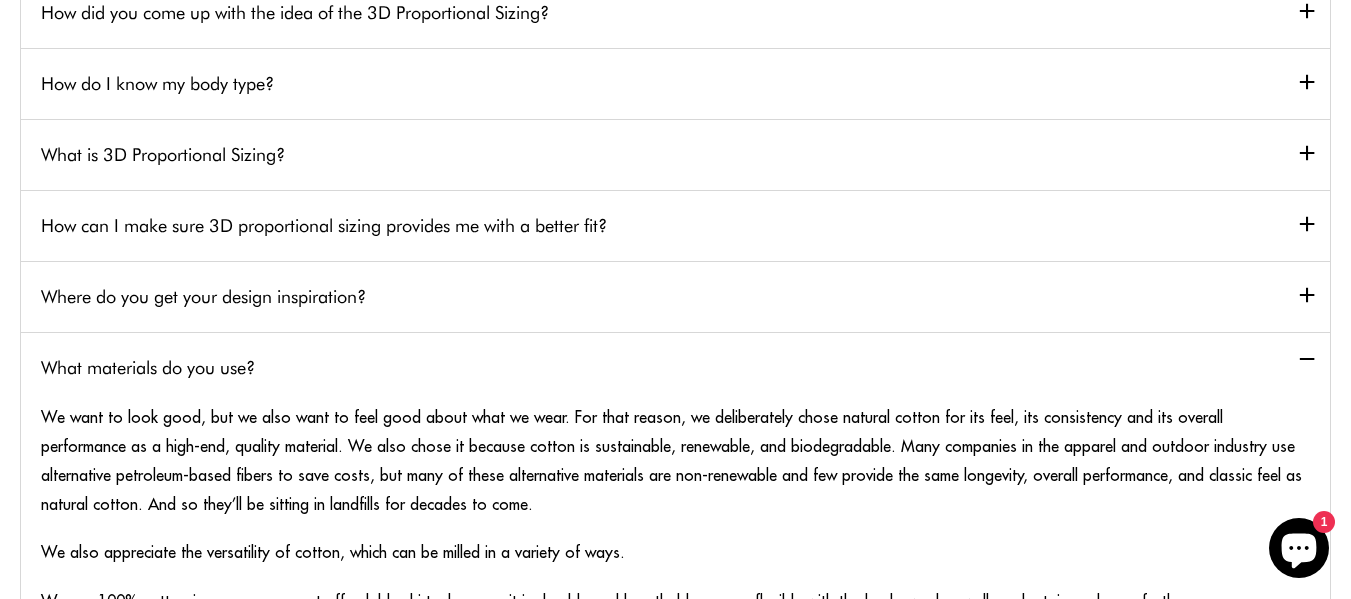 scroll, scrollTop: 0, scrollLeft: 0, axis: both 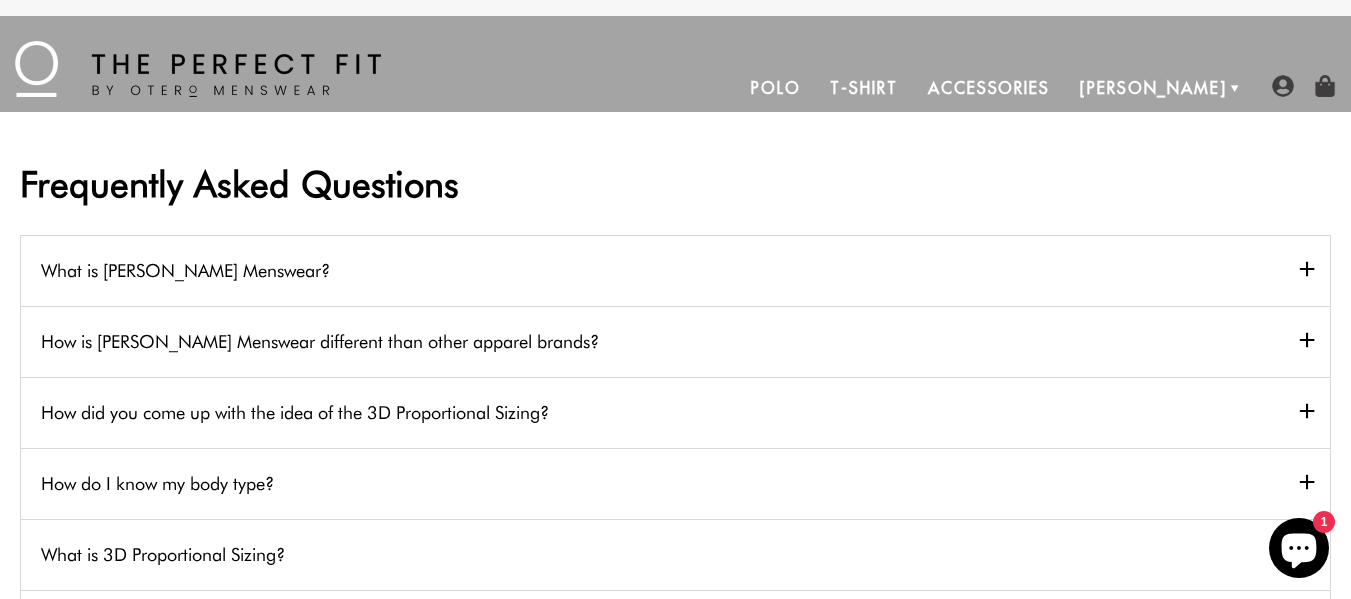 click on "T-Shirt" at bounding box center [863, 88] 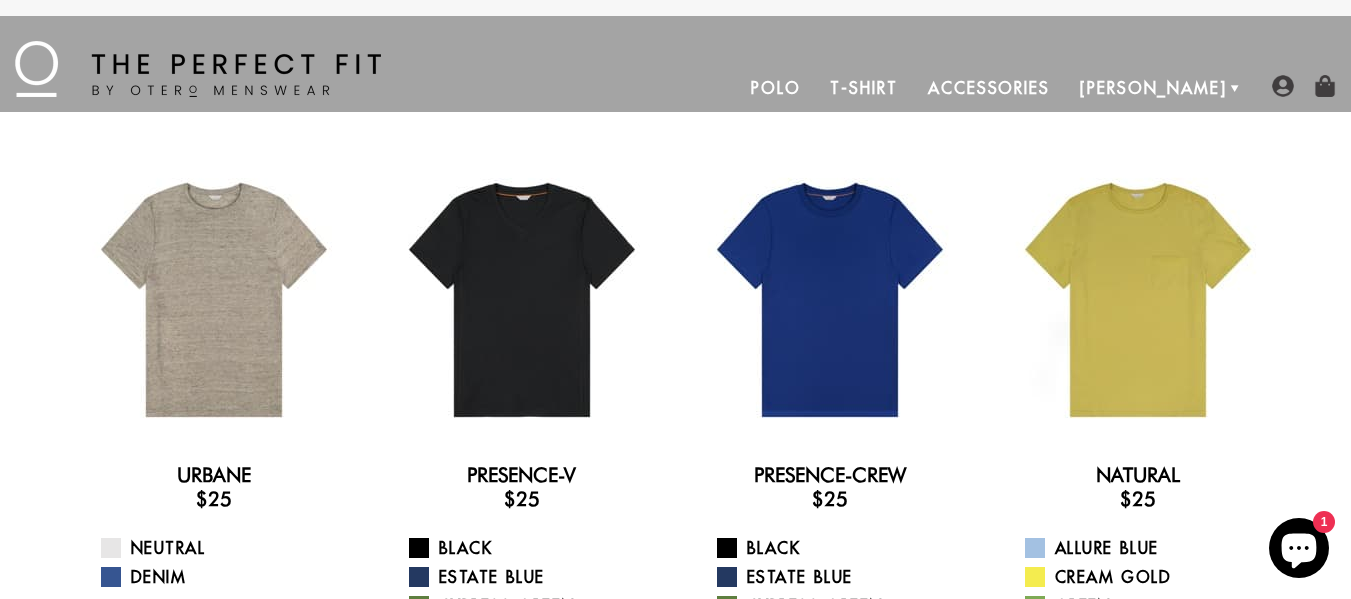 scroll, scrollTop: 0, scrollLeft: 0, axis: both 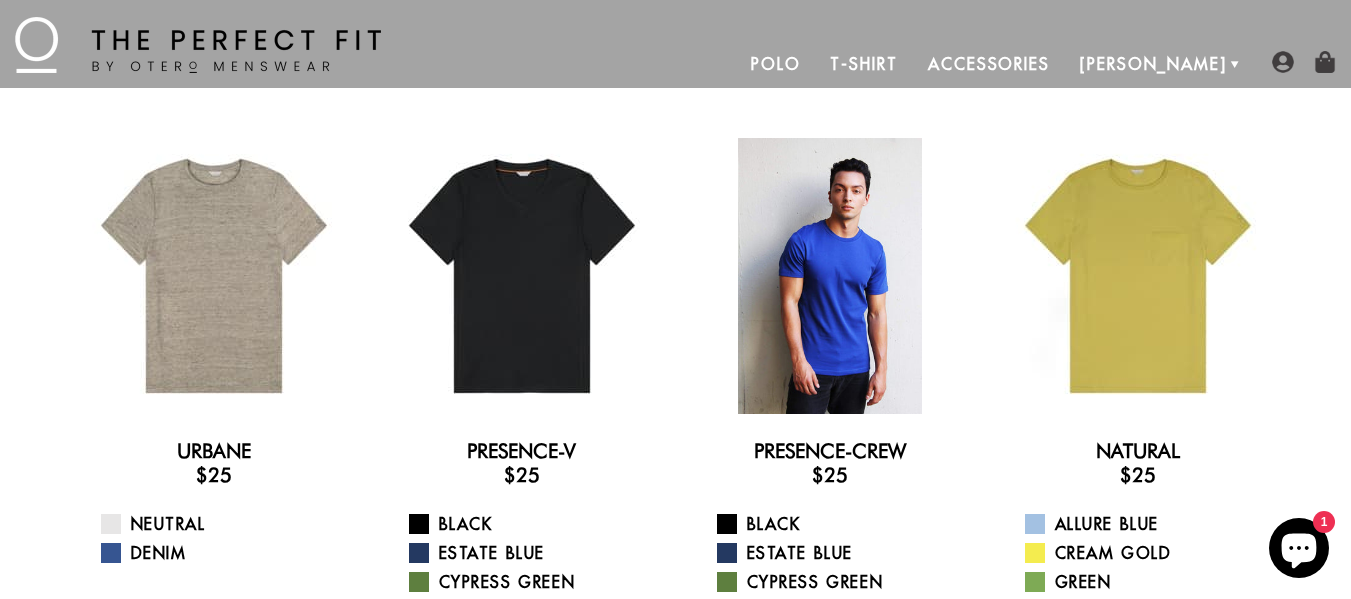 click at bounding box center [830, 276] 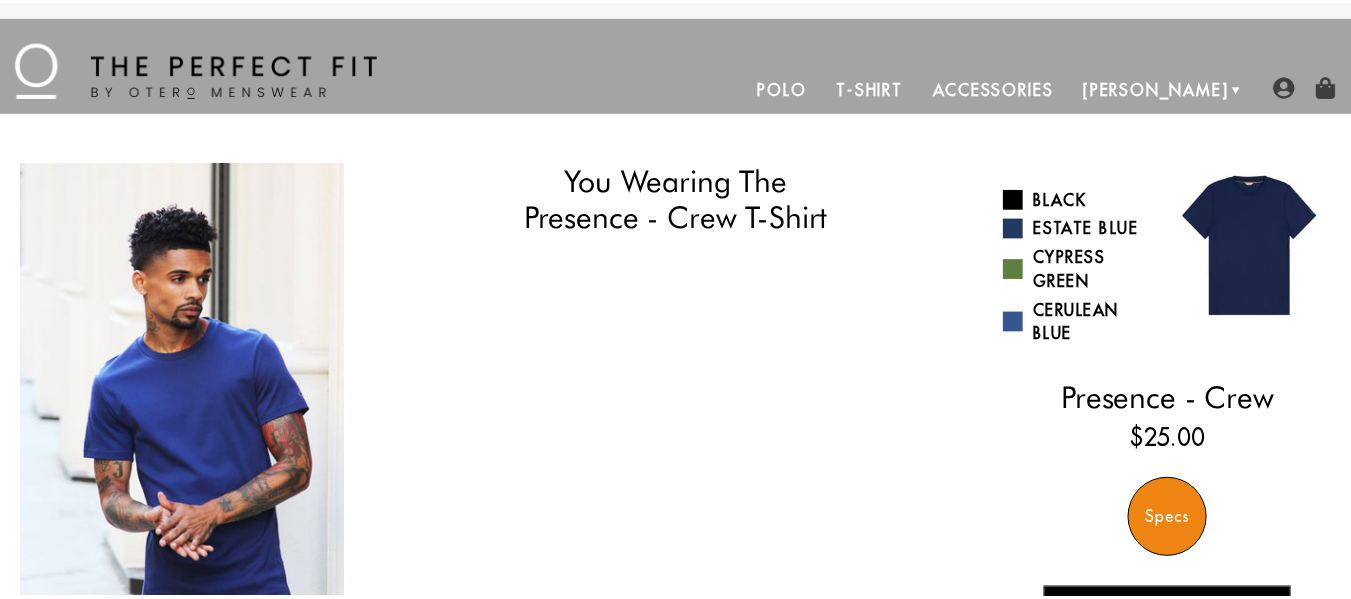 scroll, scrollTop: 0, scrollLeft: 0, axis: both 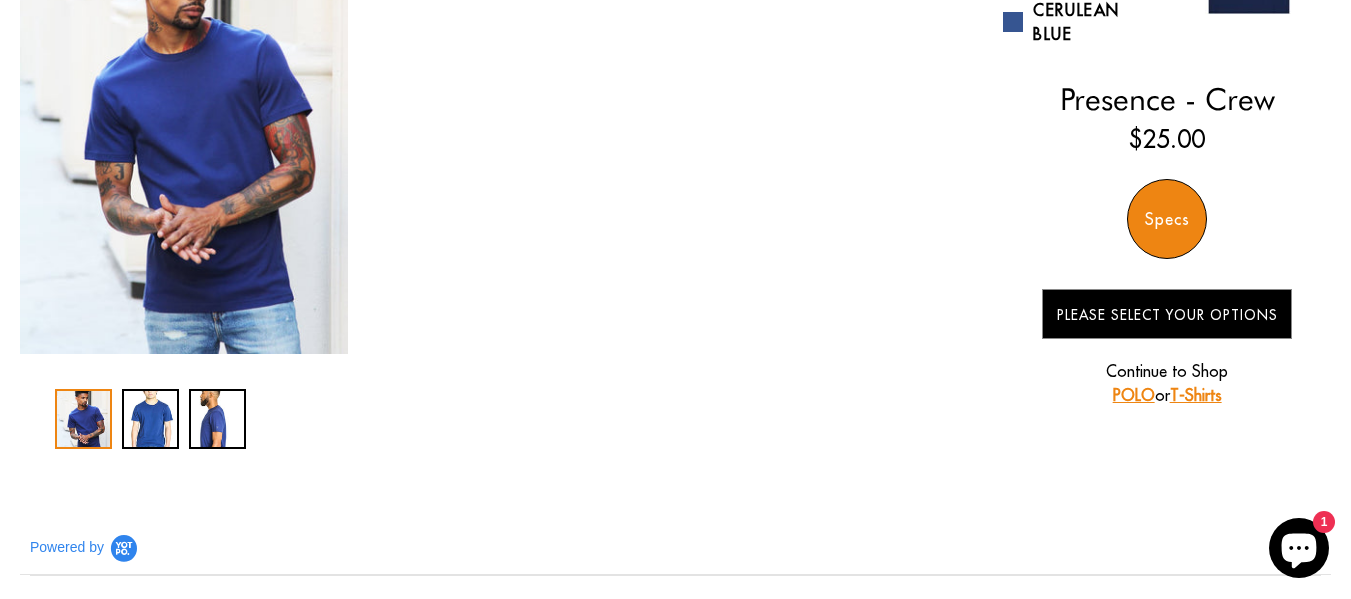 select on "58-59" 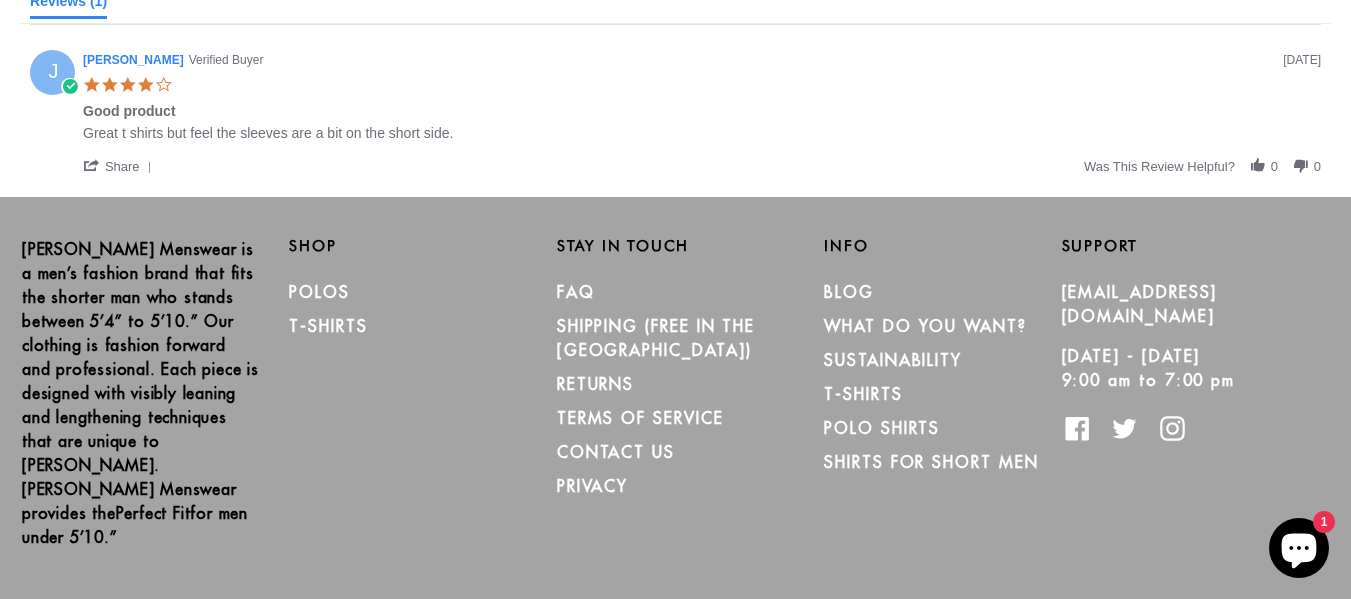 scroll, scrollTop: 1464, scrollLeft: 0, axis: vertical 